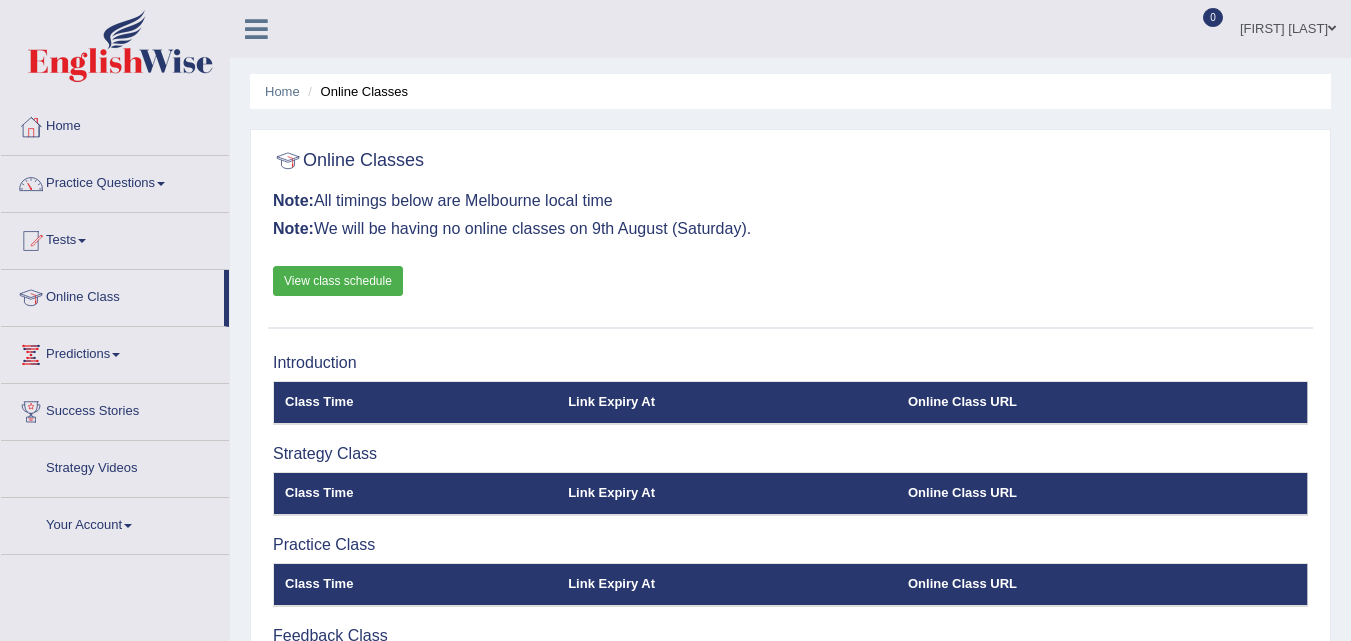 scroll, scrollTop: 0, scrollLeft: 0, axis: both 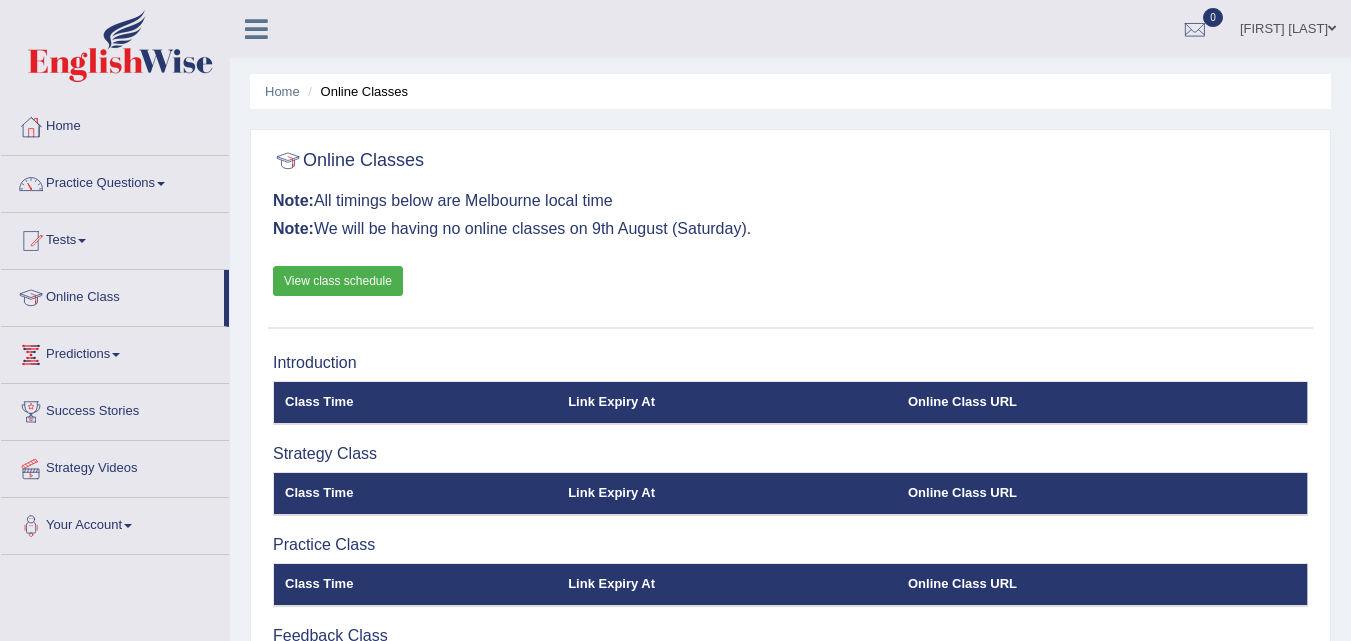 click at bounding box center (116, 355) 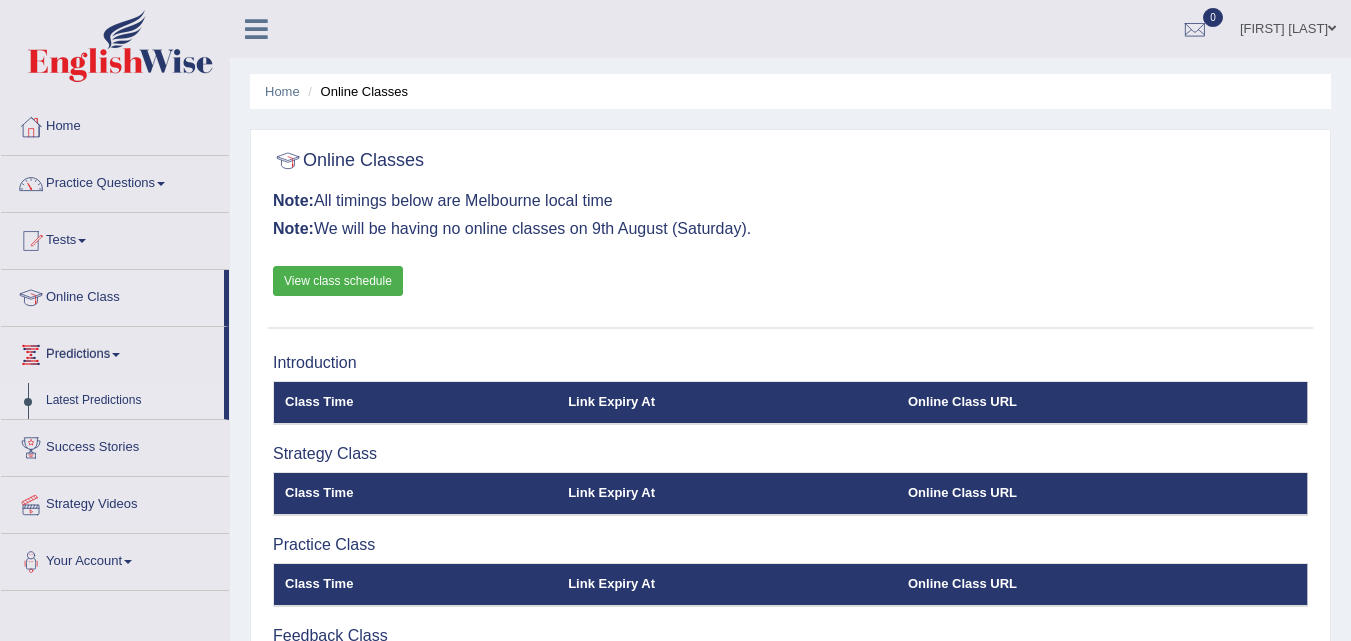 click on "Latest Predictions" at bounding box center (130, 401) 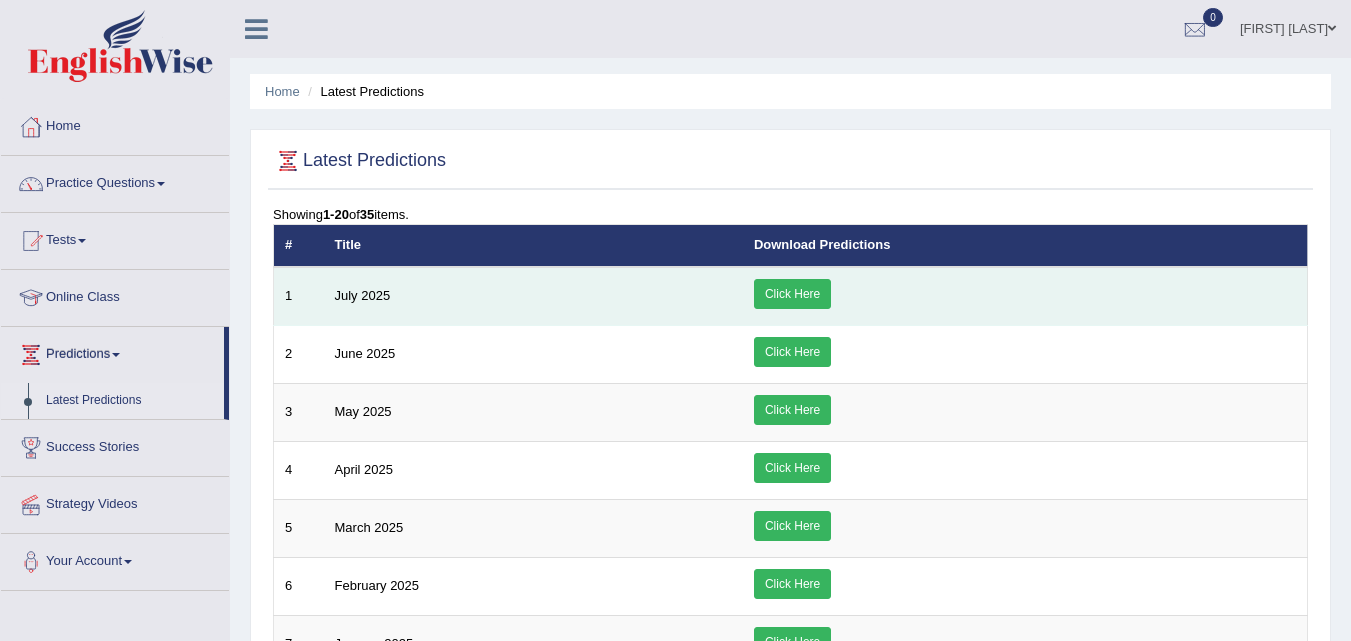 scroll, scrollTop: 0, scrollLeft: 0, axis: both 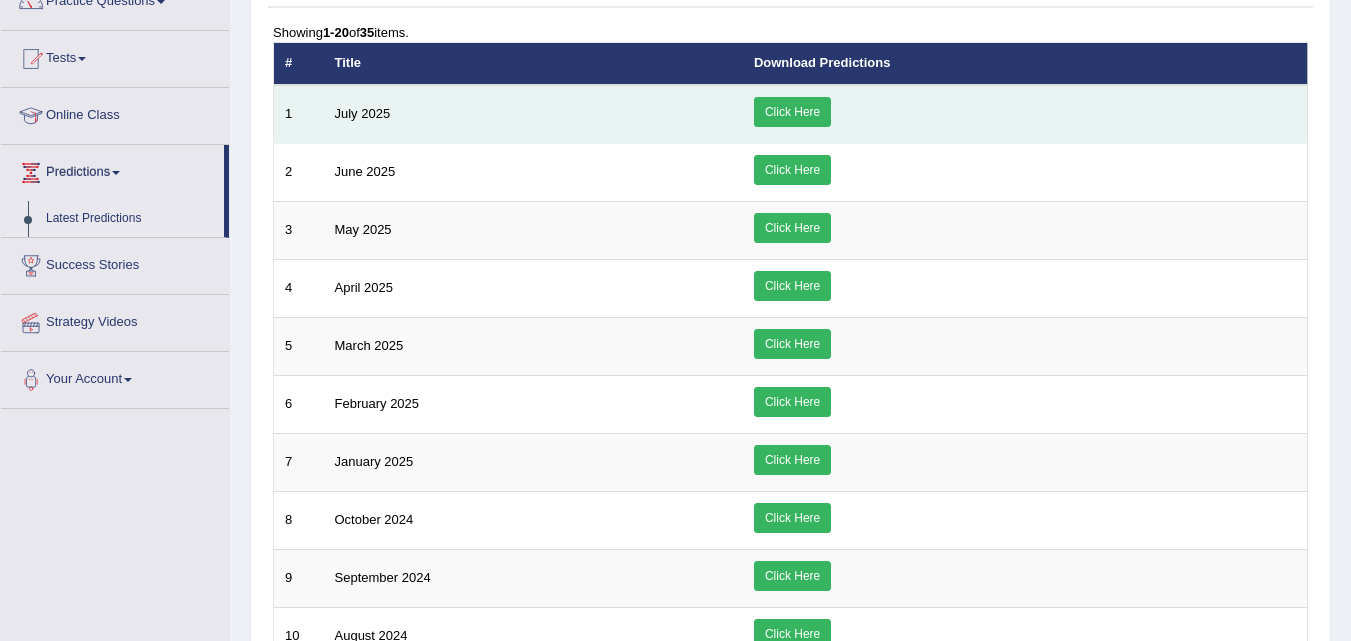 click on "Click Here" at bounding box center [792, 112] 